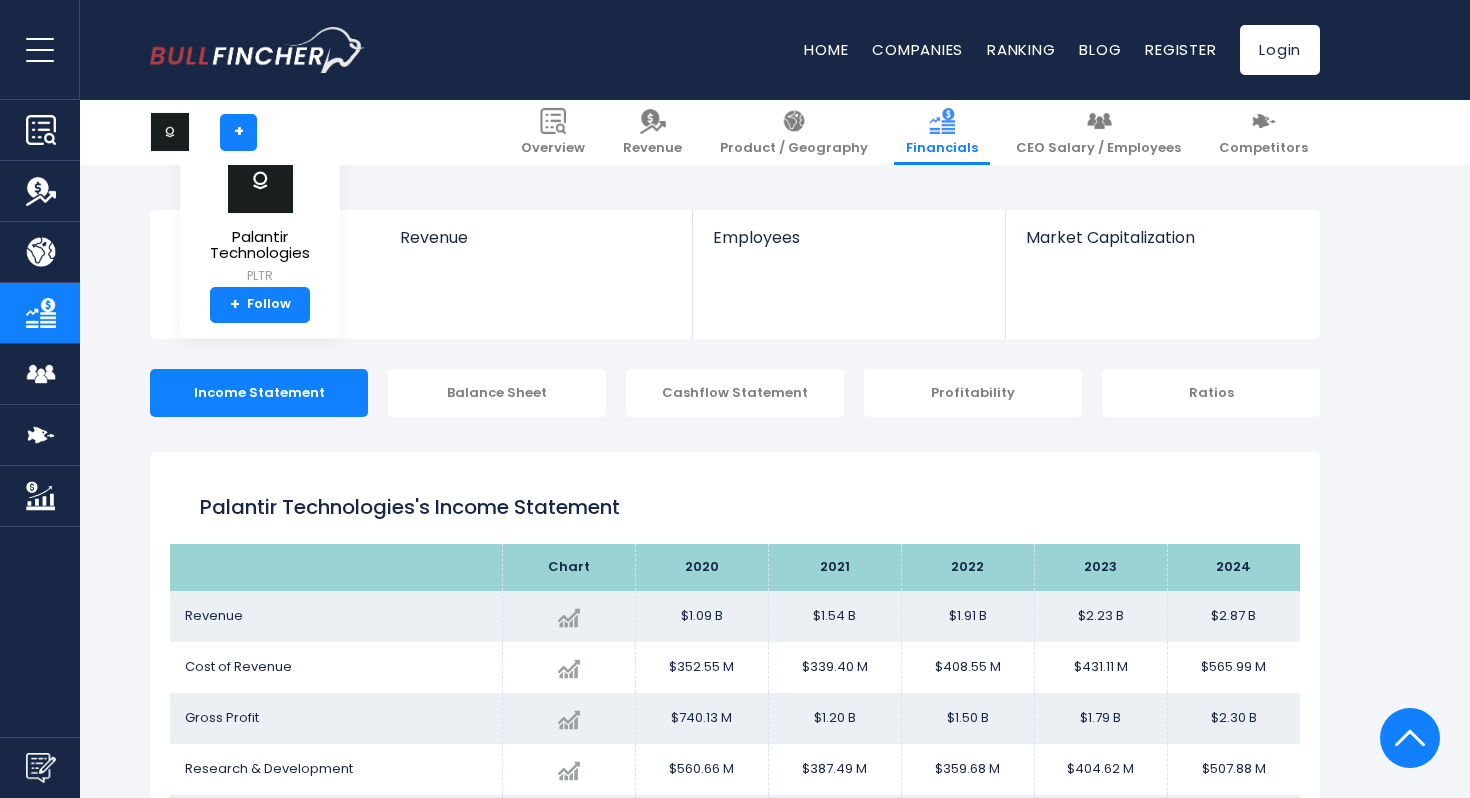 scroll, scrollTop: 2579, scrollLeft: 0, axis: vertical 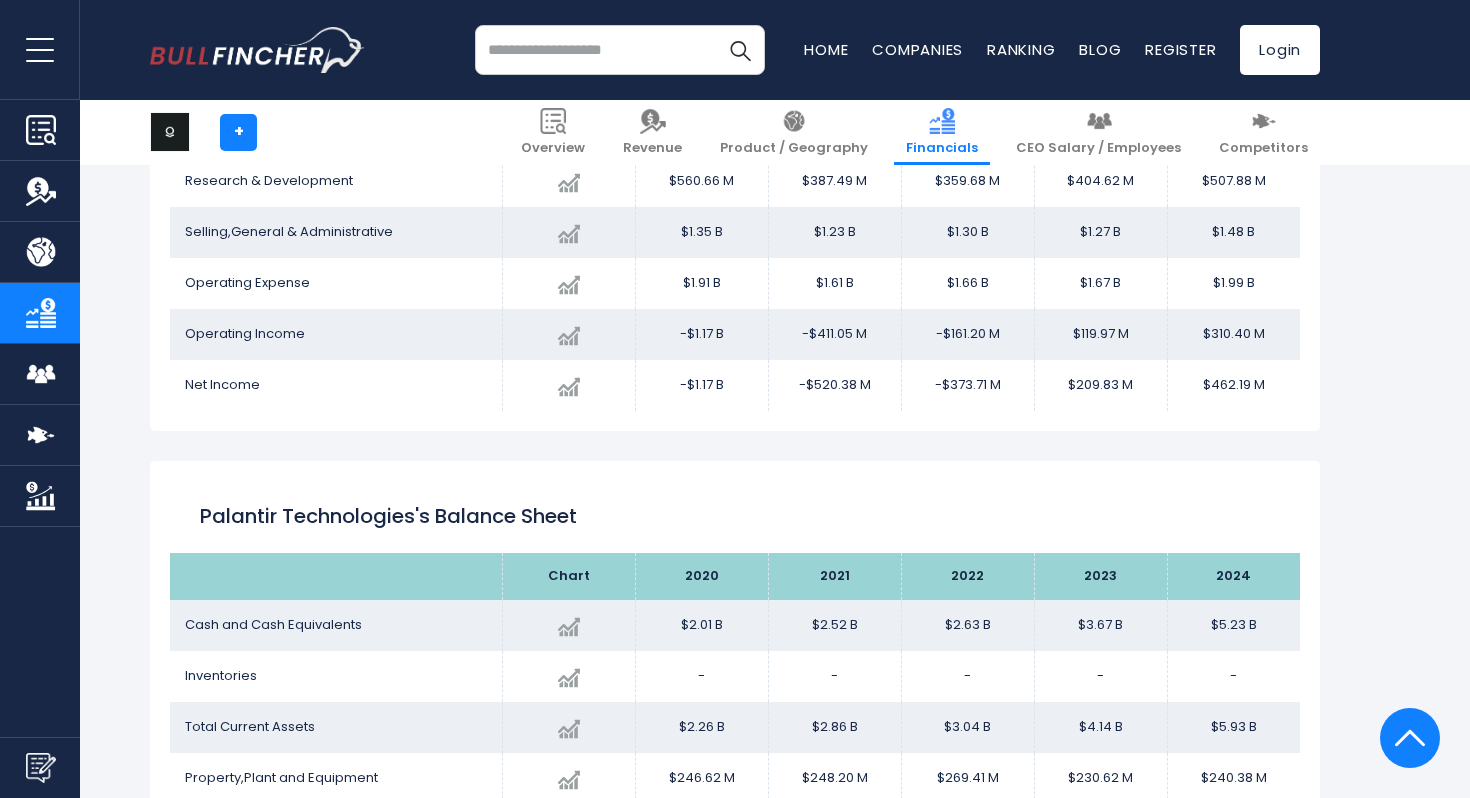 click at bounding box center (620, 50) 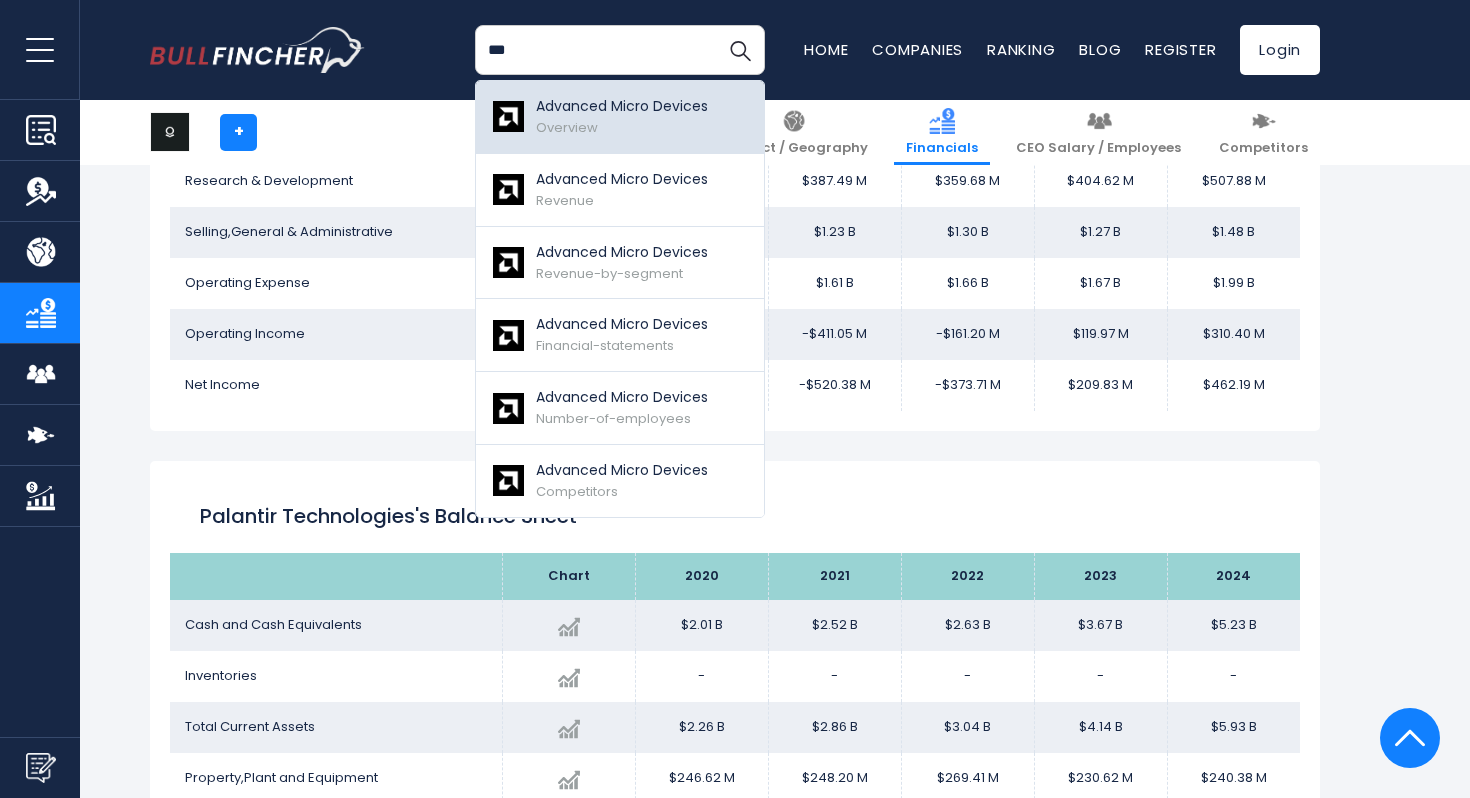 type on "***" 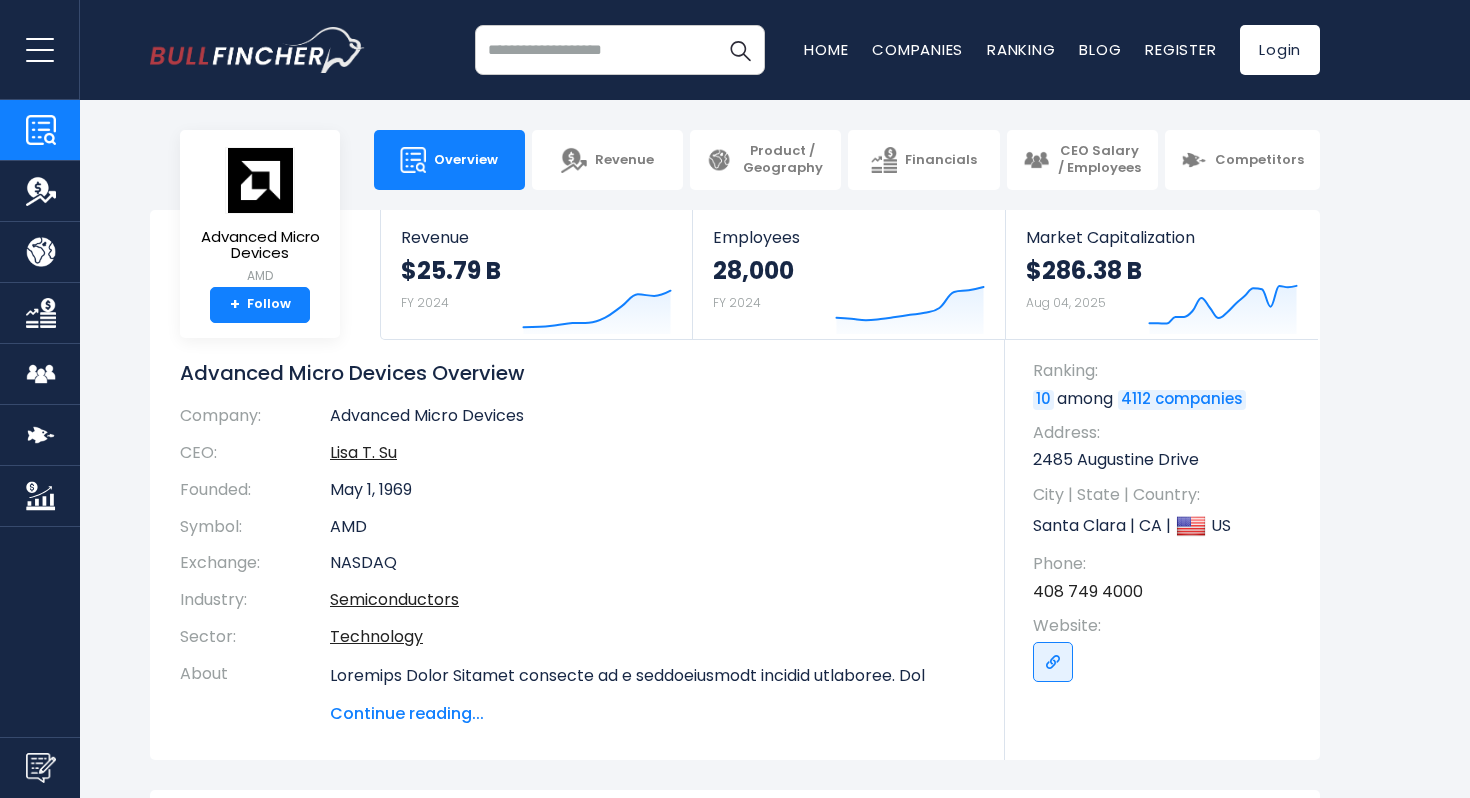 scroll, scrollTop: 0, scrollLeft: 0, axis: both 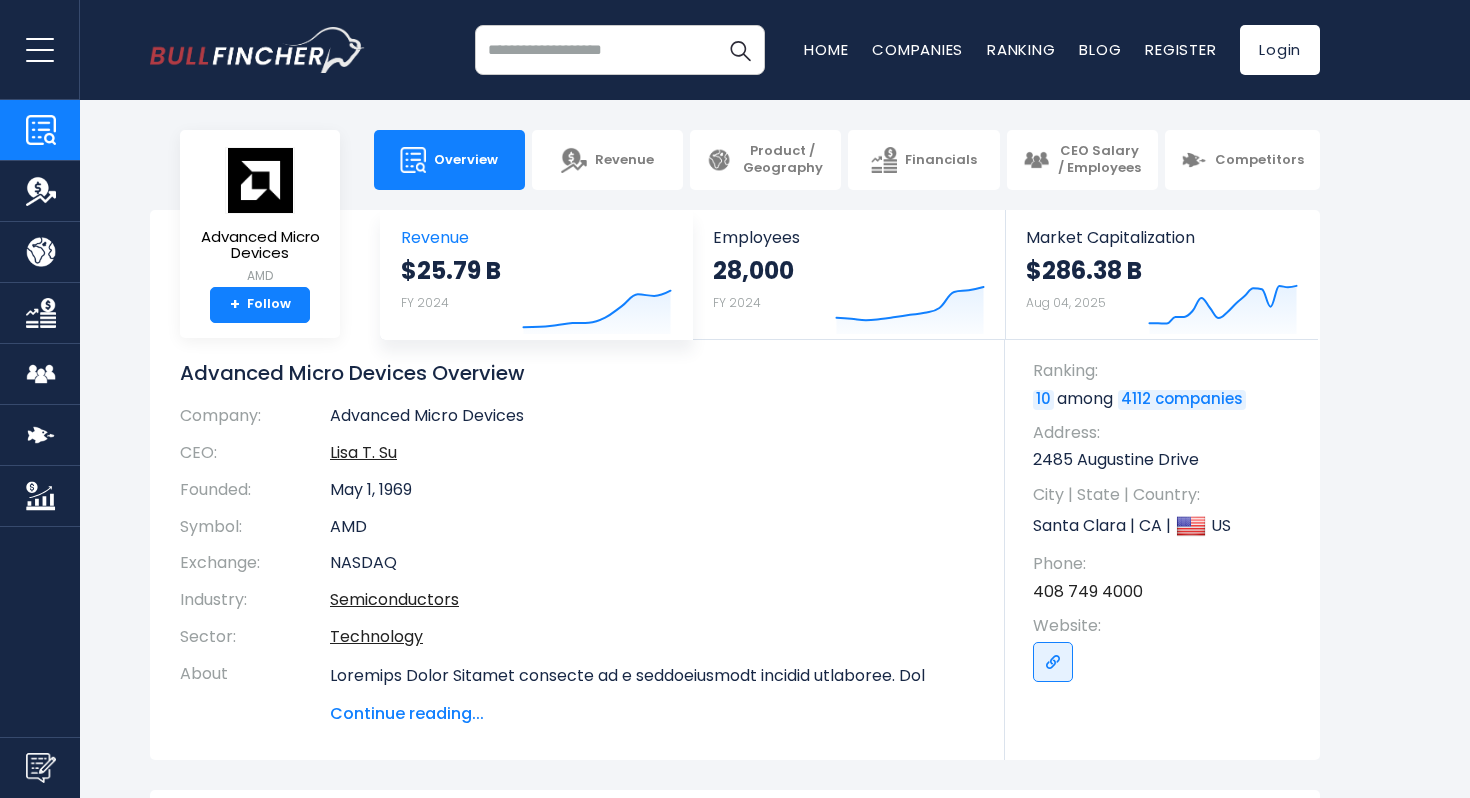 click on "Revenue" at bounding box center (536, 237) 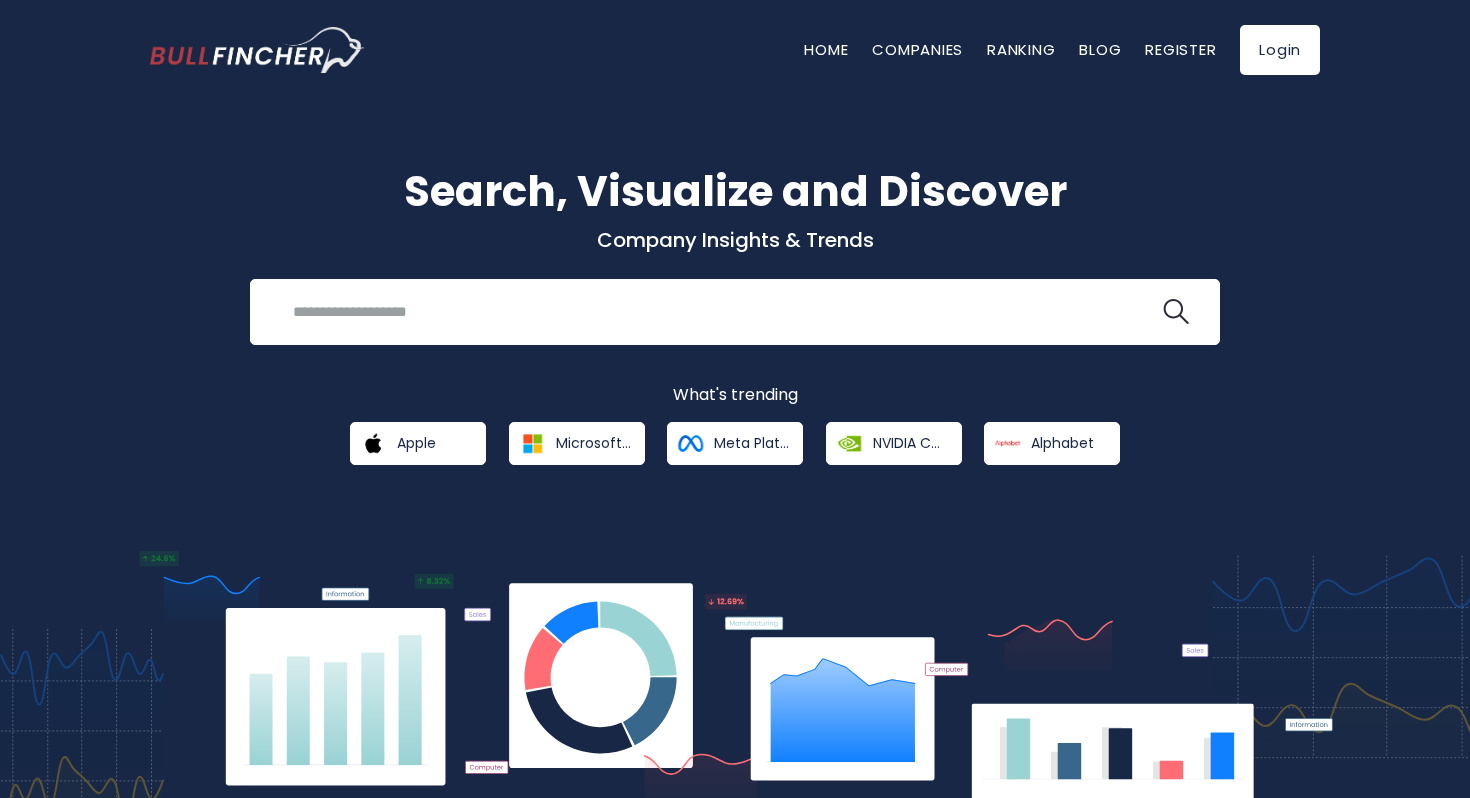 scroll, scrollTop: 0, scrollLeft: 0, axis: both 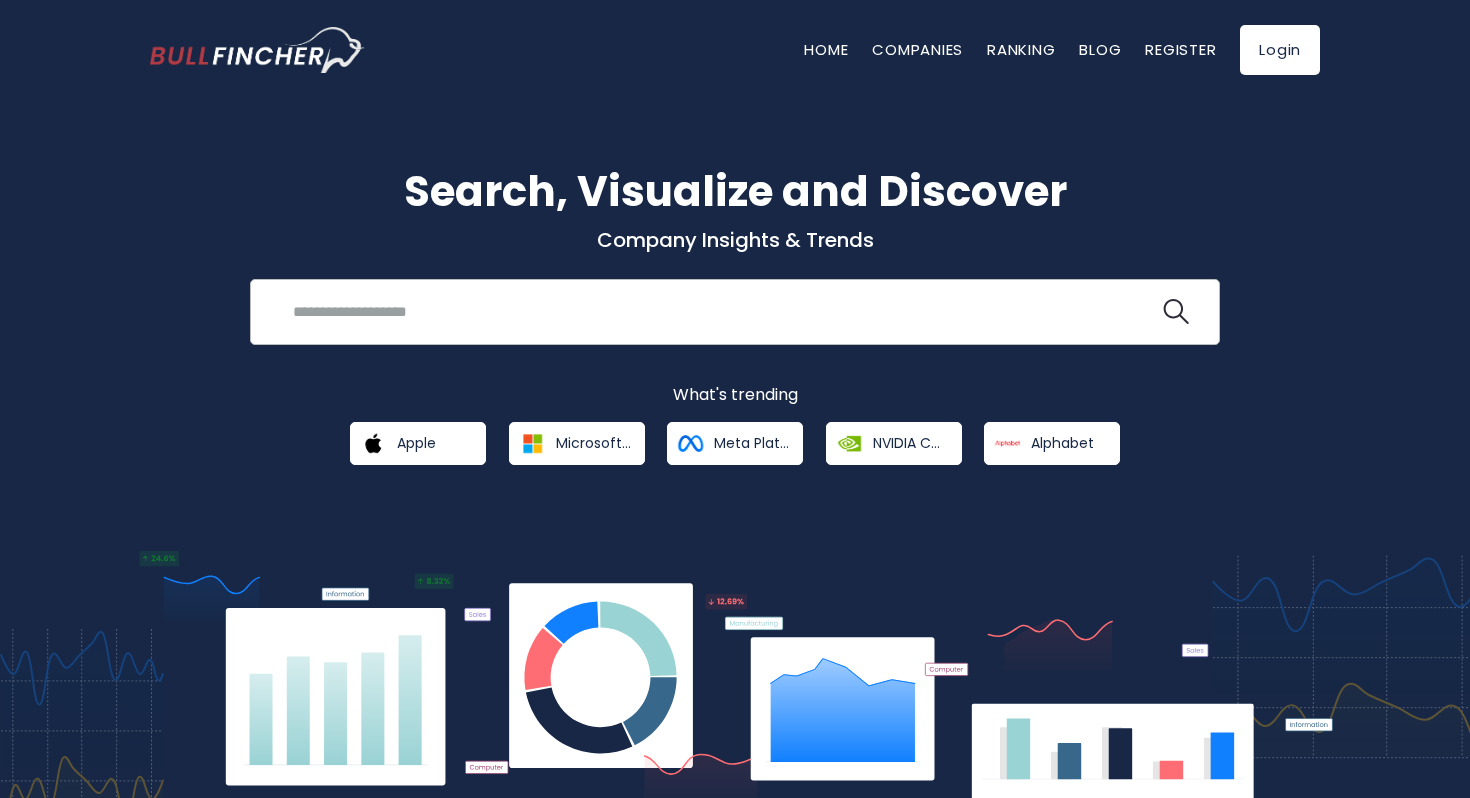 click at bounding box center [720, 311] 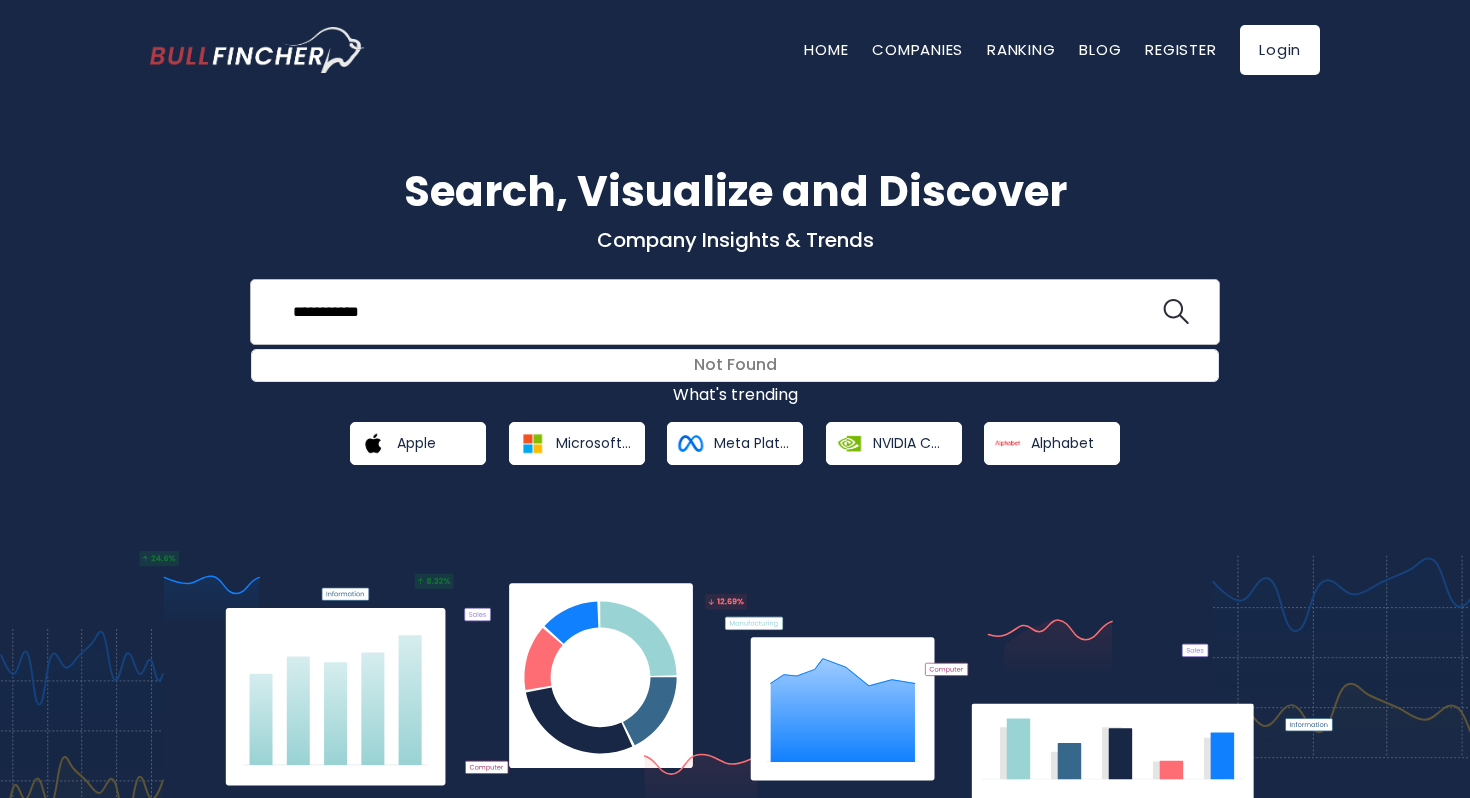 click at bounding box center (1176, 312) 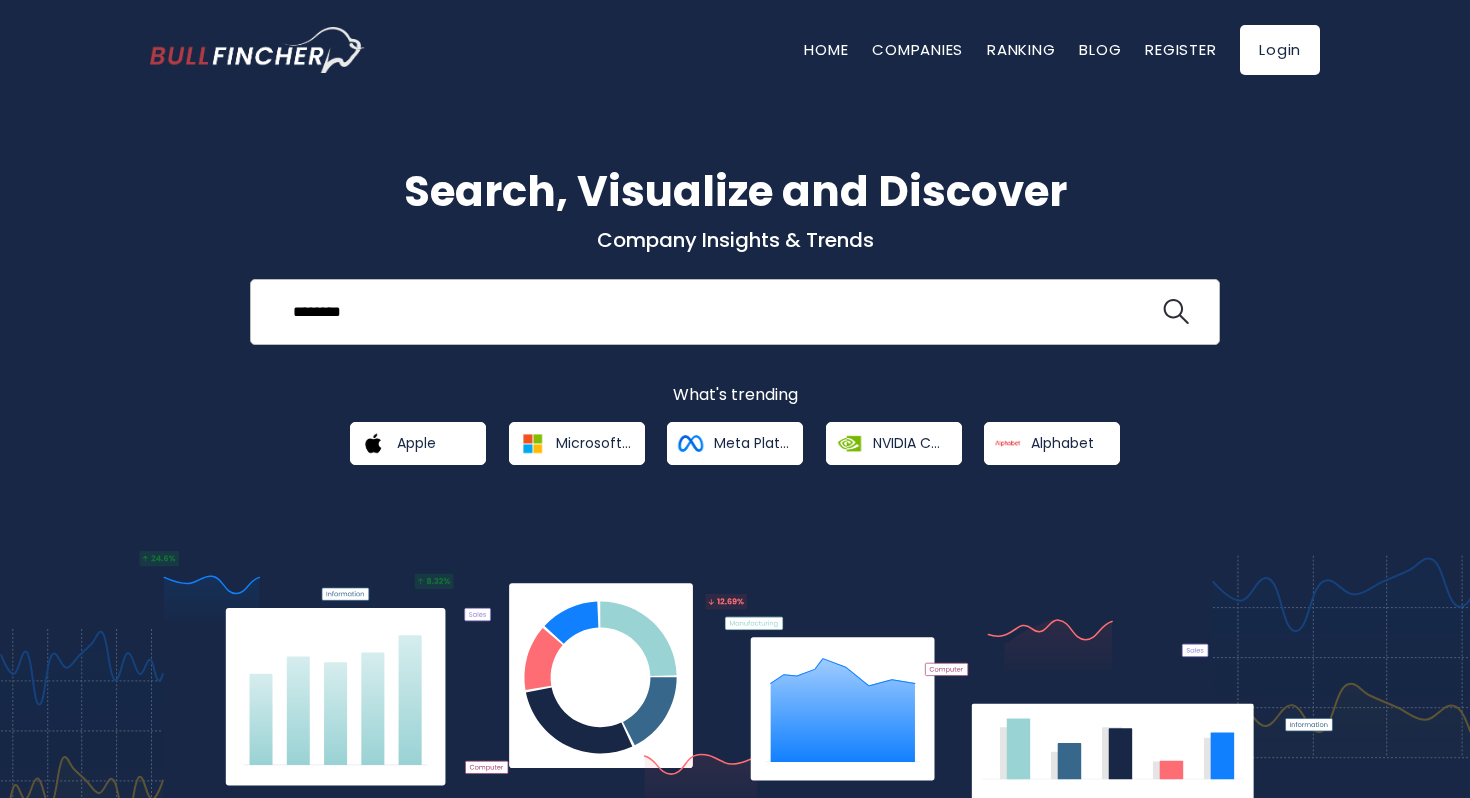 type on "********" 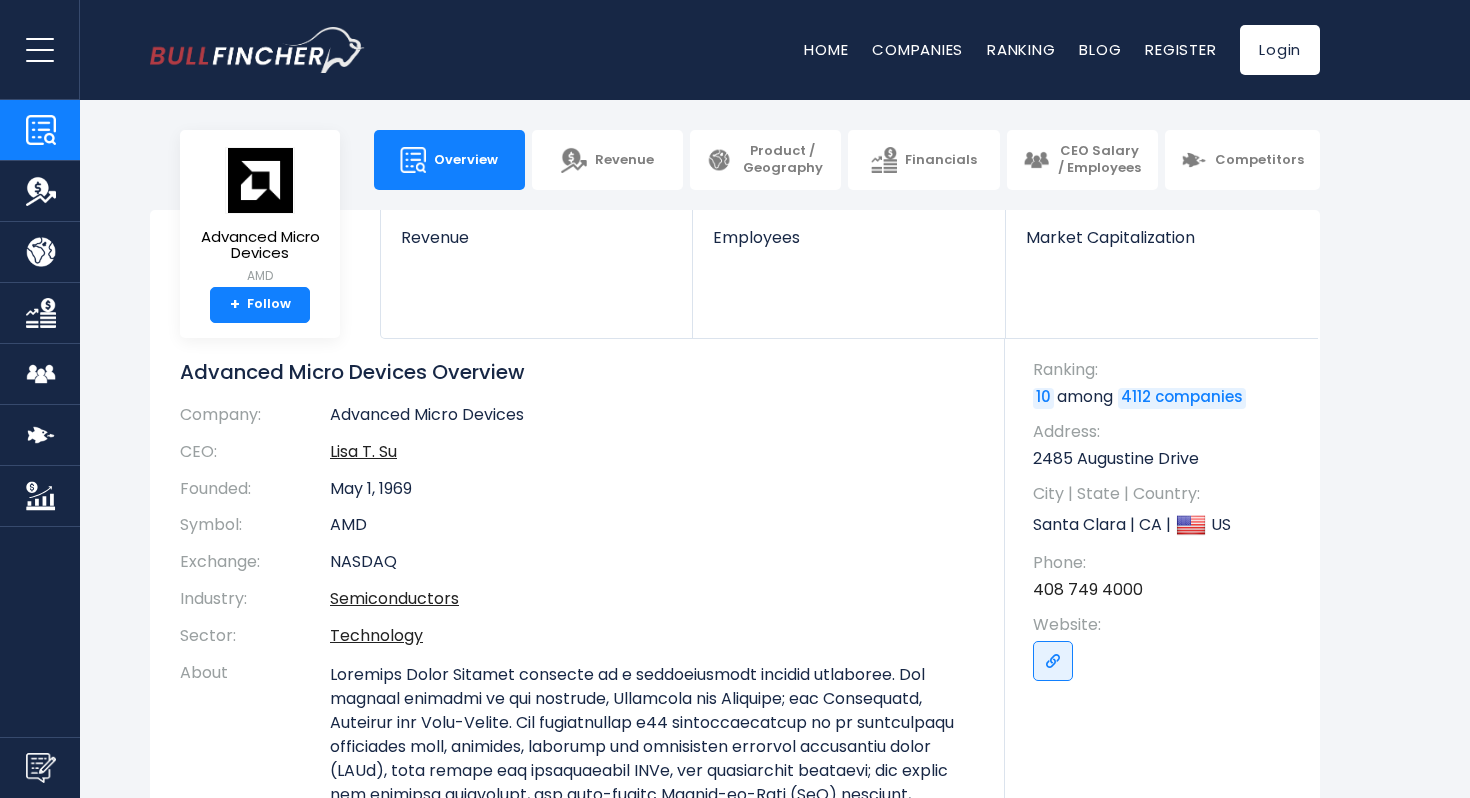 scroll, scrollTop: 0, scrollLeft: 0, axis: both 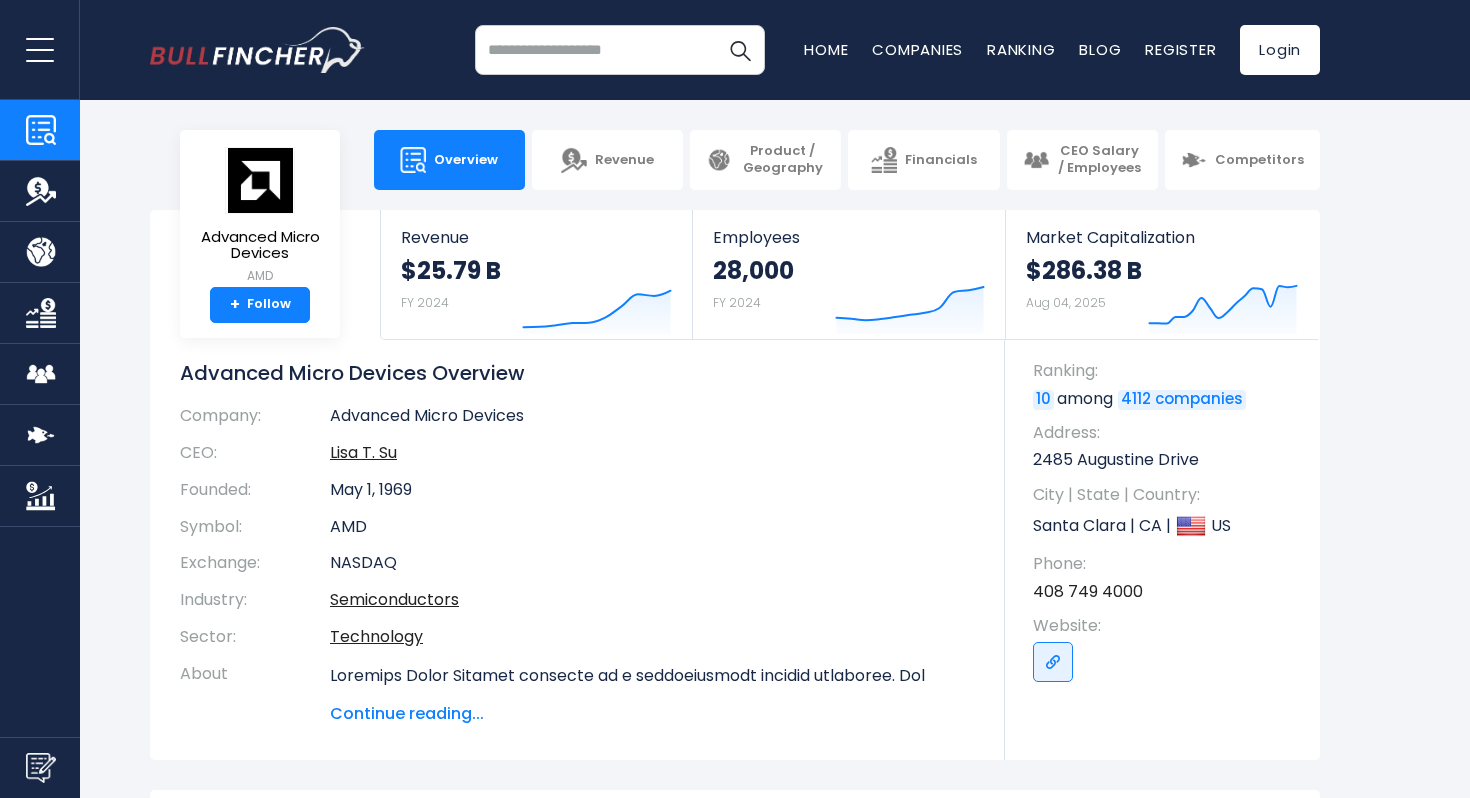 click at bounding box center (620, 50) 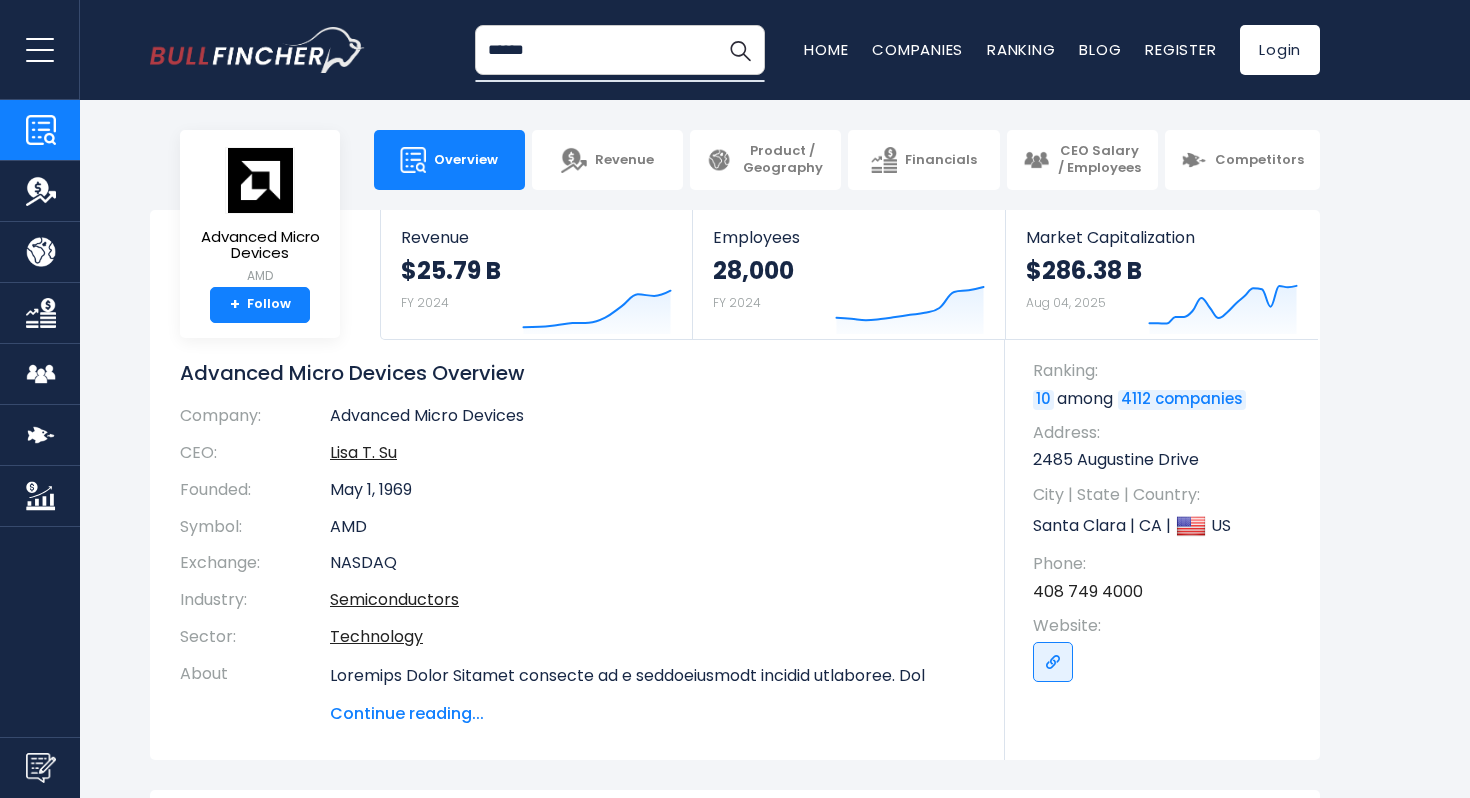 type on "******" 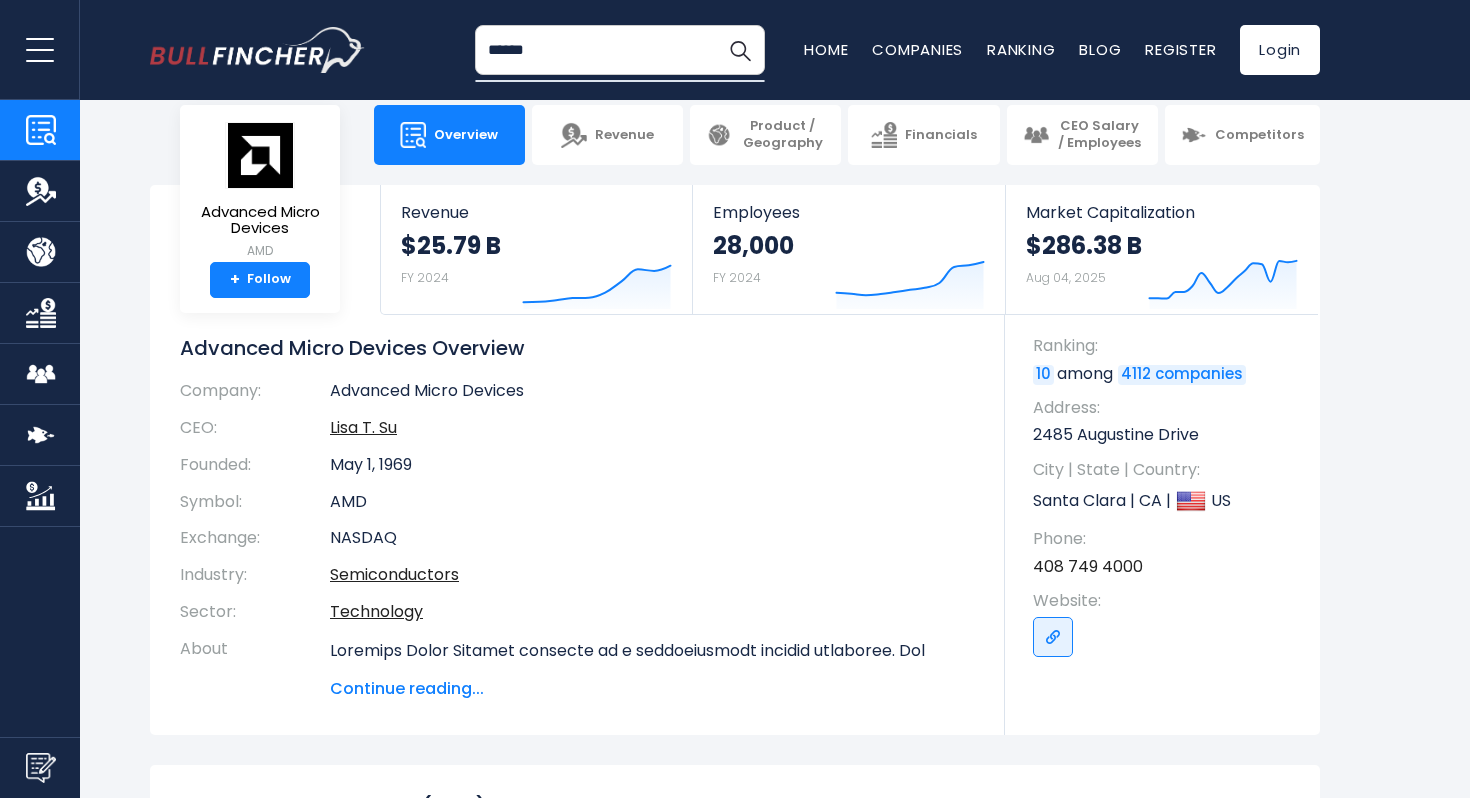 scroll, scrollTop: 26, scrollLeft: 0, axis: vertical 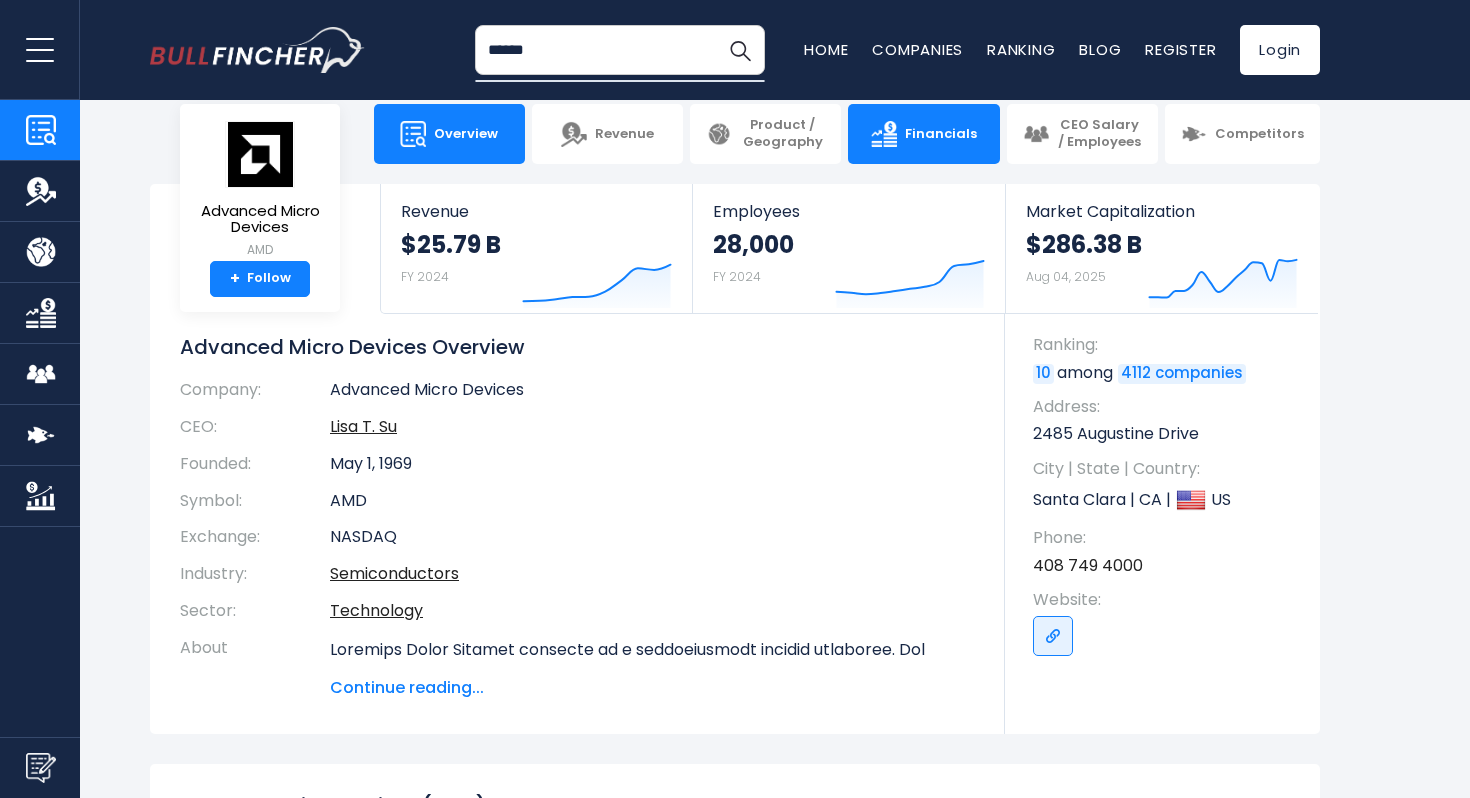 click on "Financials" at bounding box center (923, 134) 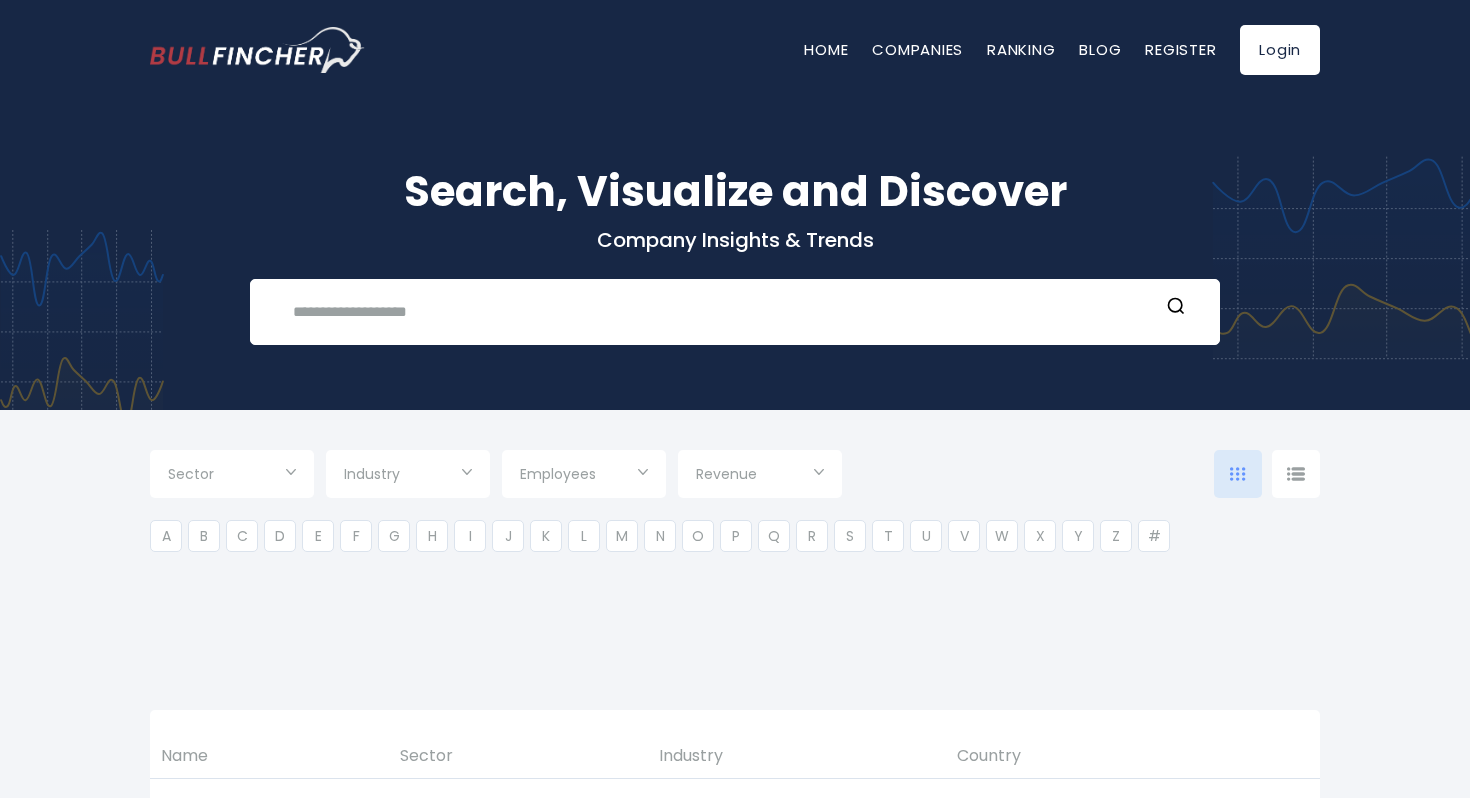 type on "***" 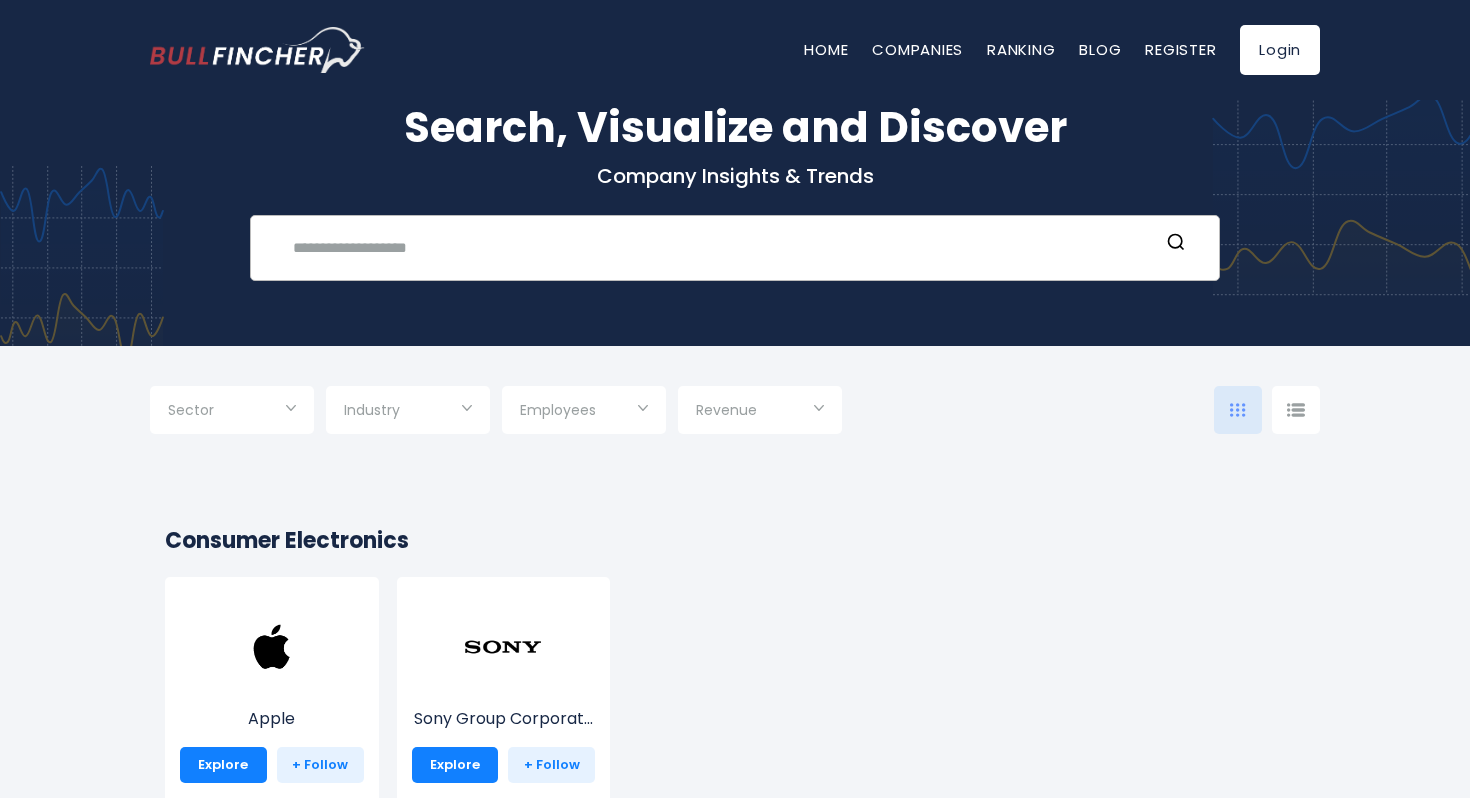 scroll, scrollTop: 80, scrollLeft: 0, axis: vertical 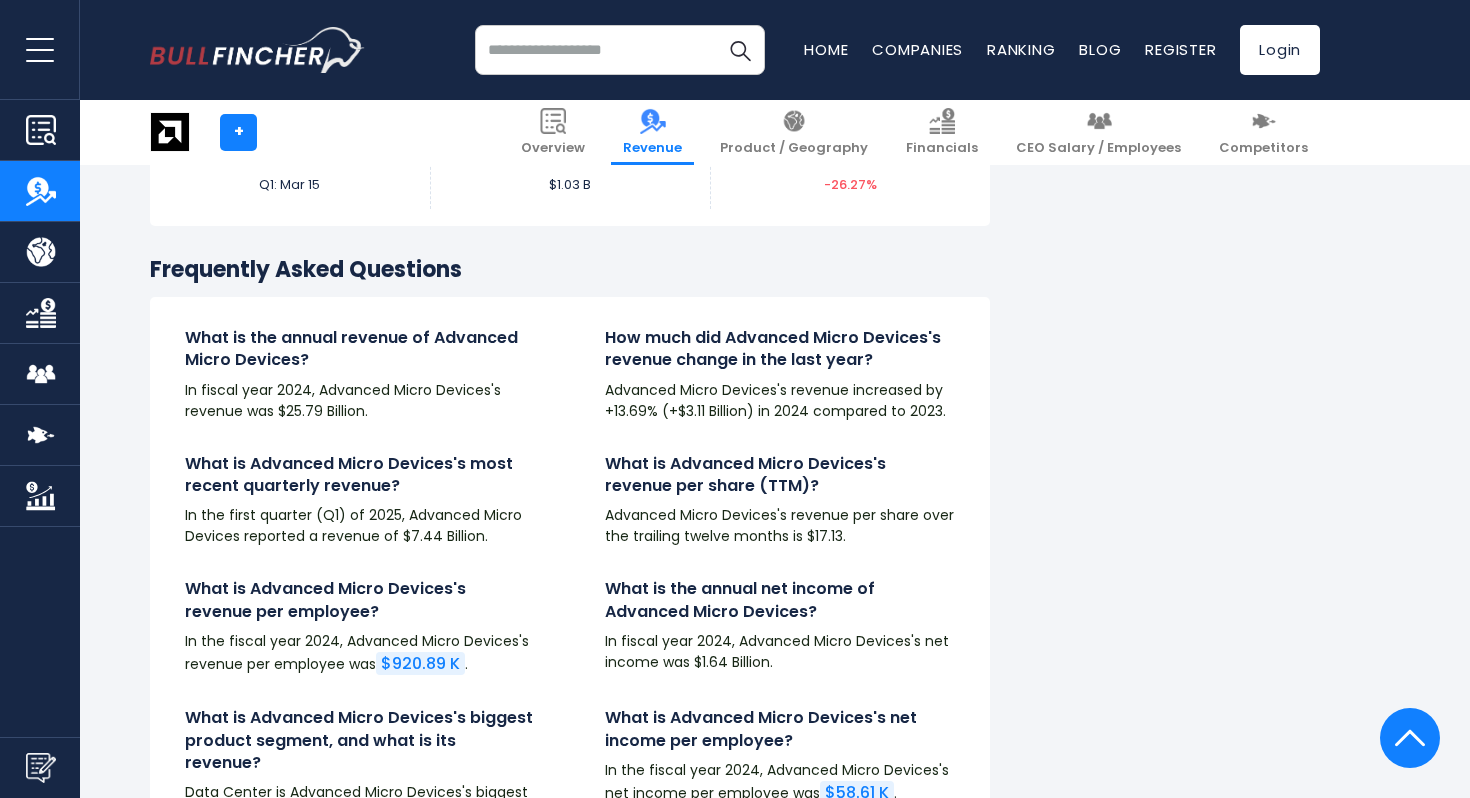 click on "Overview" at bounding box center [40, 130] 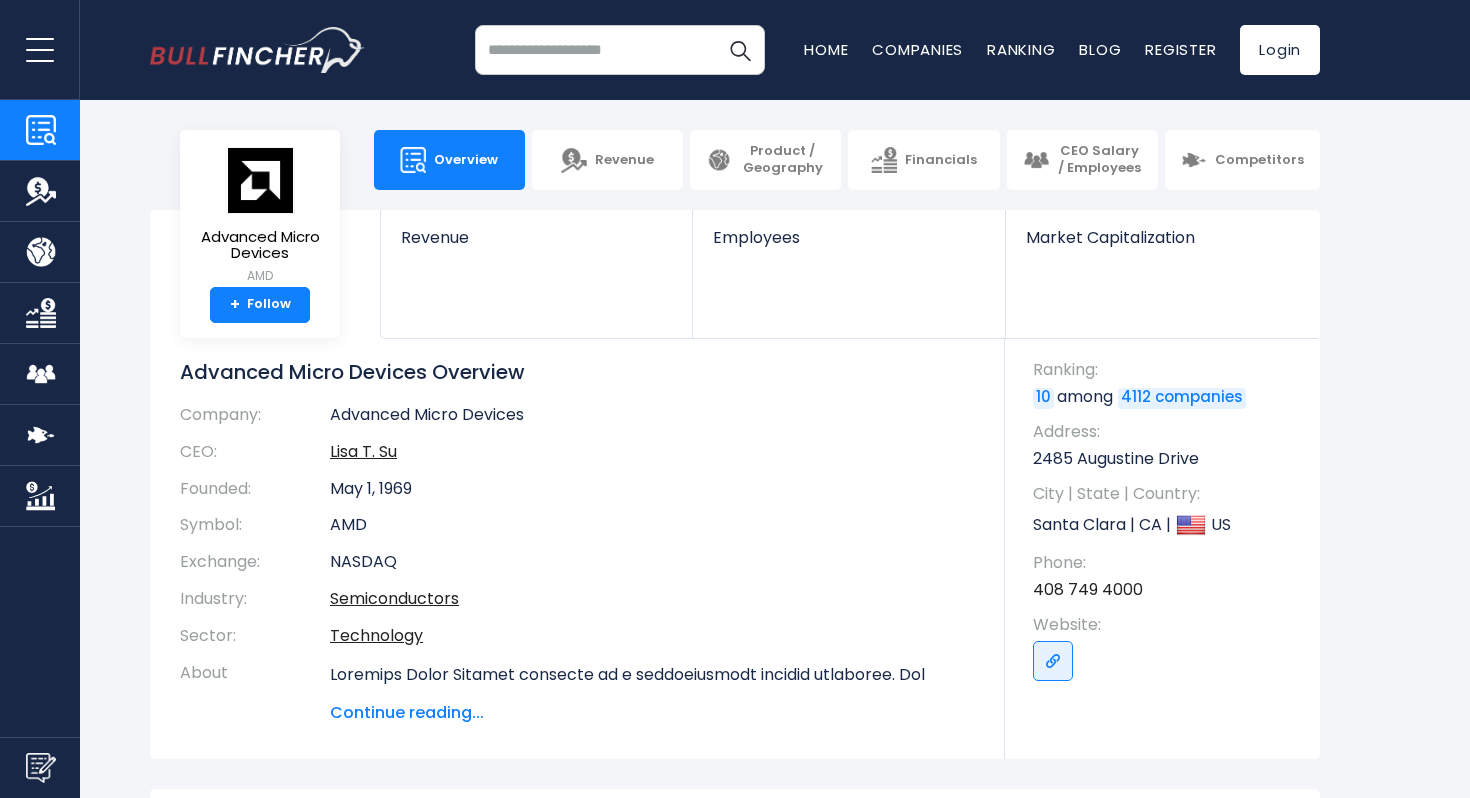 scroll, scrollTop: 0, scrollLeft: 0, axis: both 